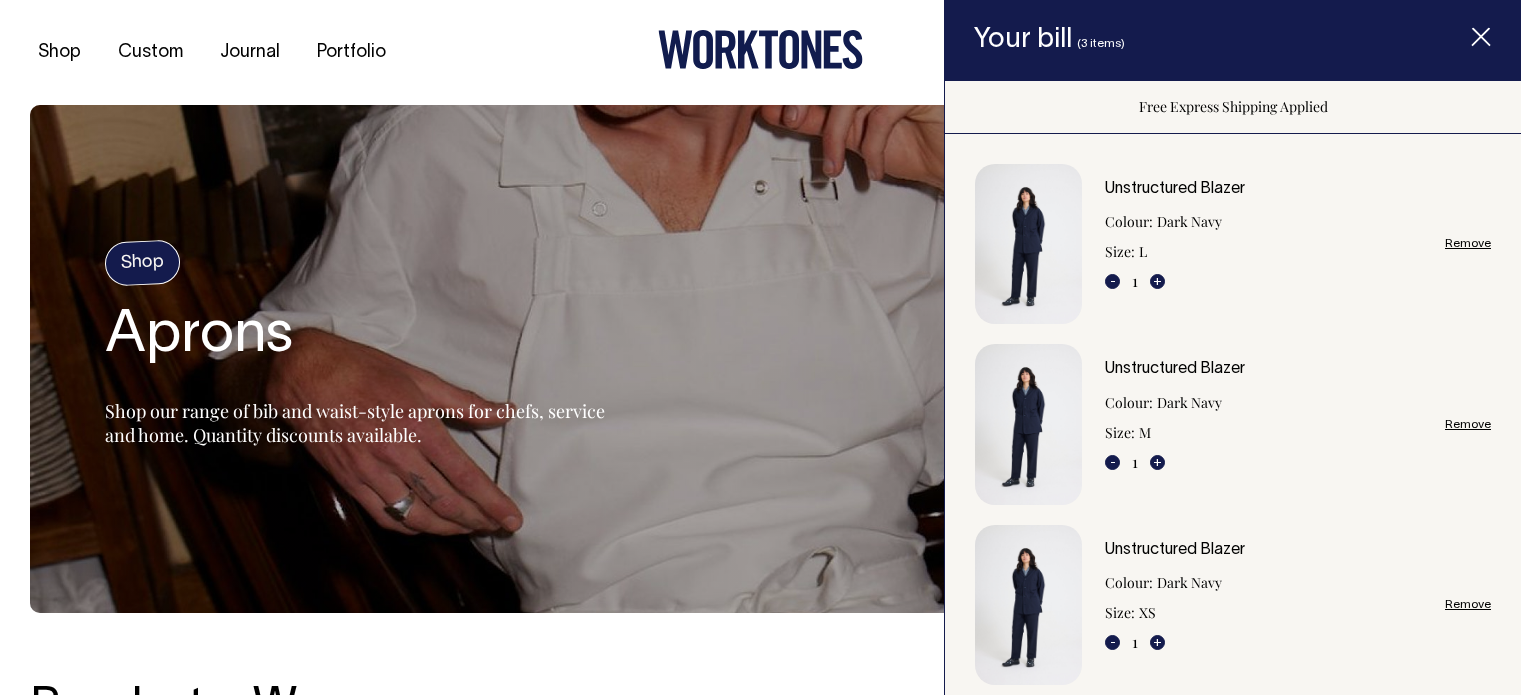 scroll, scrollTop: 0, scrollLeft: 0, axis: both 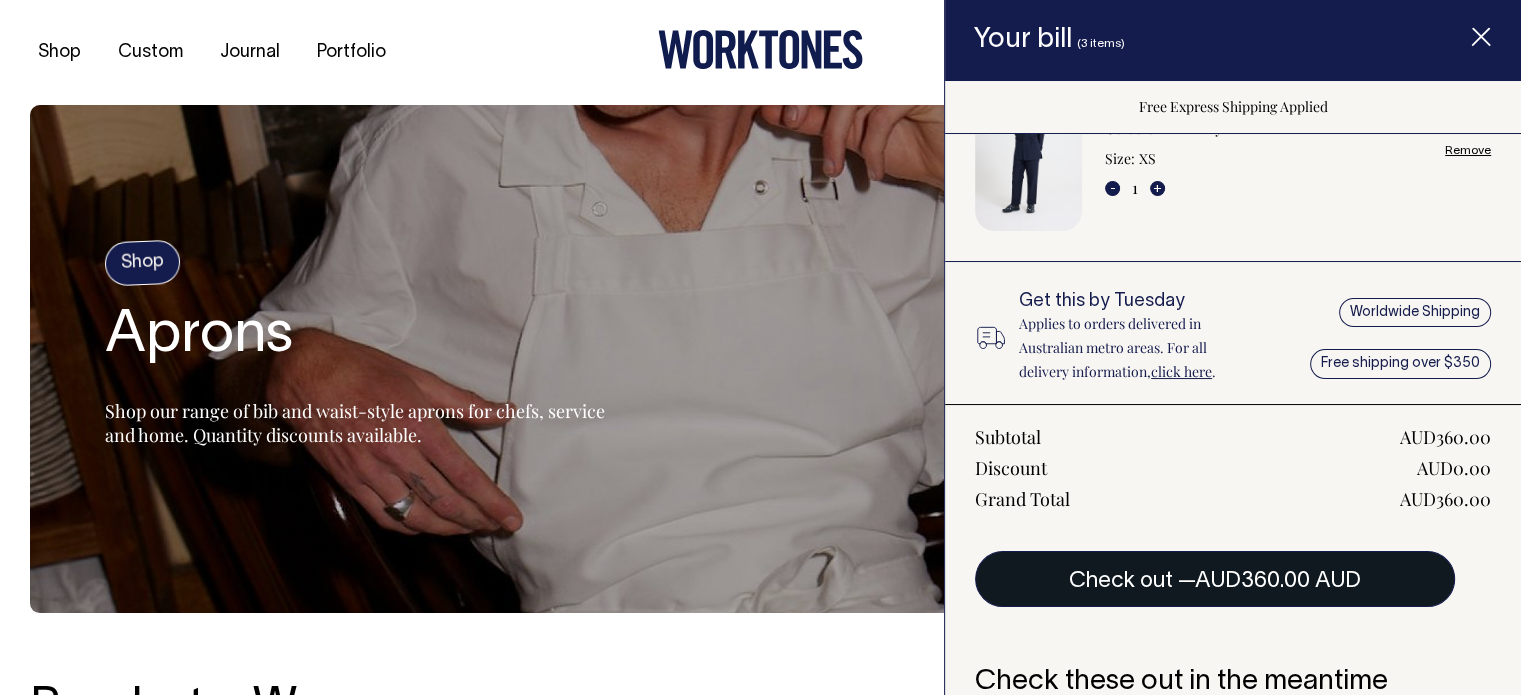 click on "AUD360.00 AUD" at bounding box center [1278, 581] 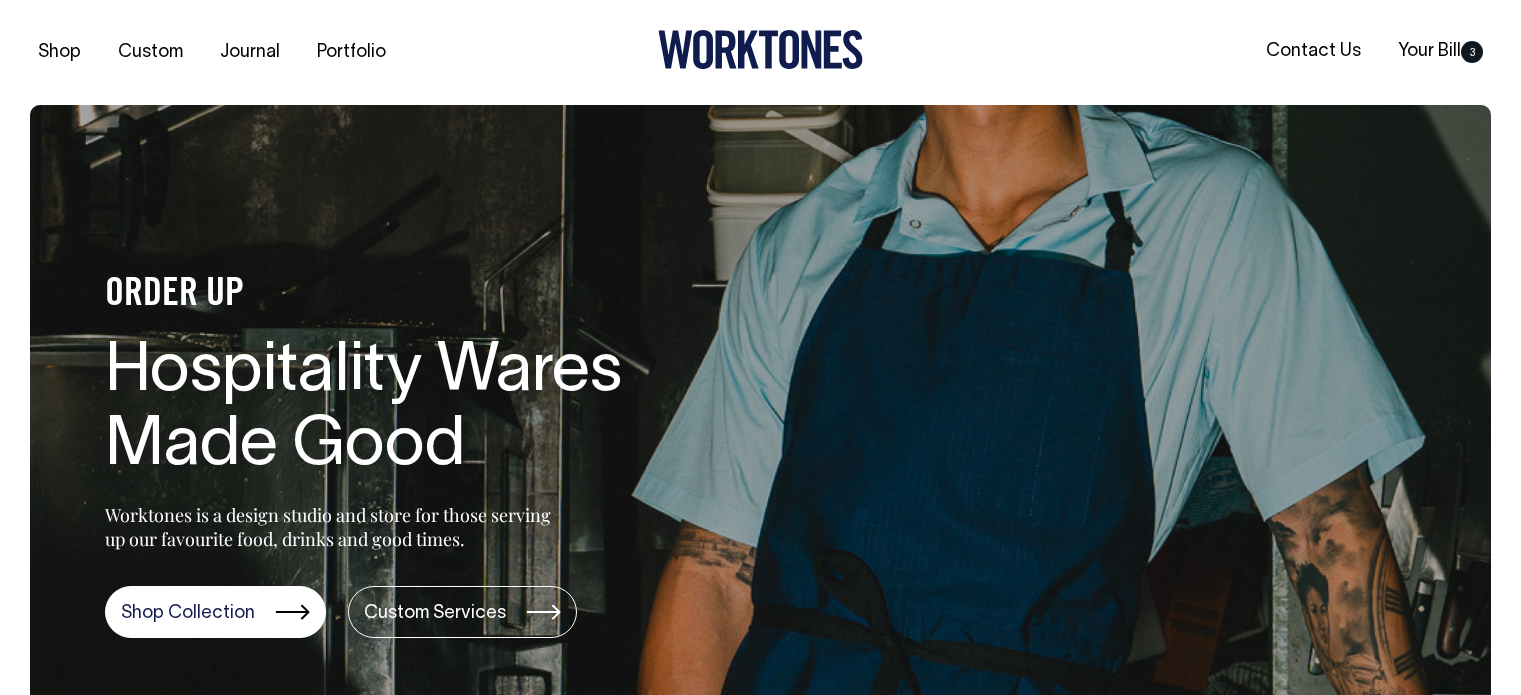 scroll, scrollTop: 0, scrollLeft: 0, axis: both 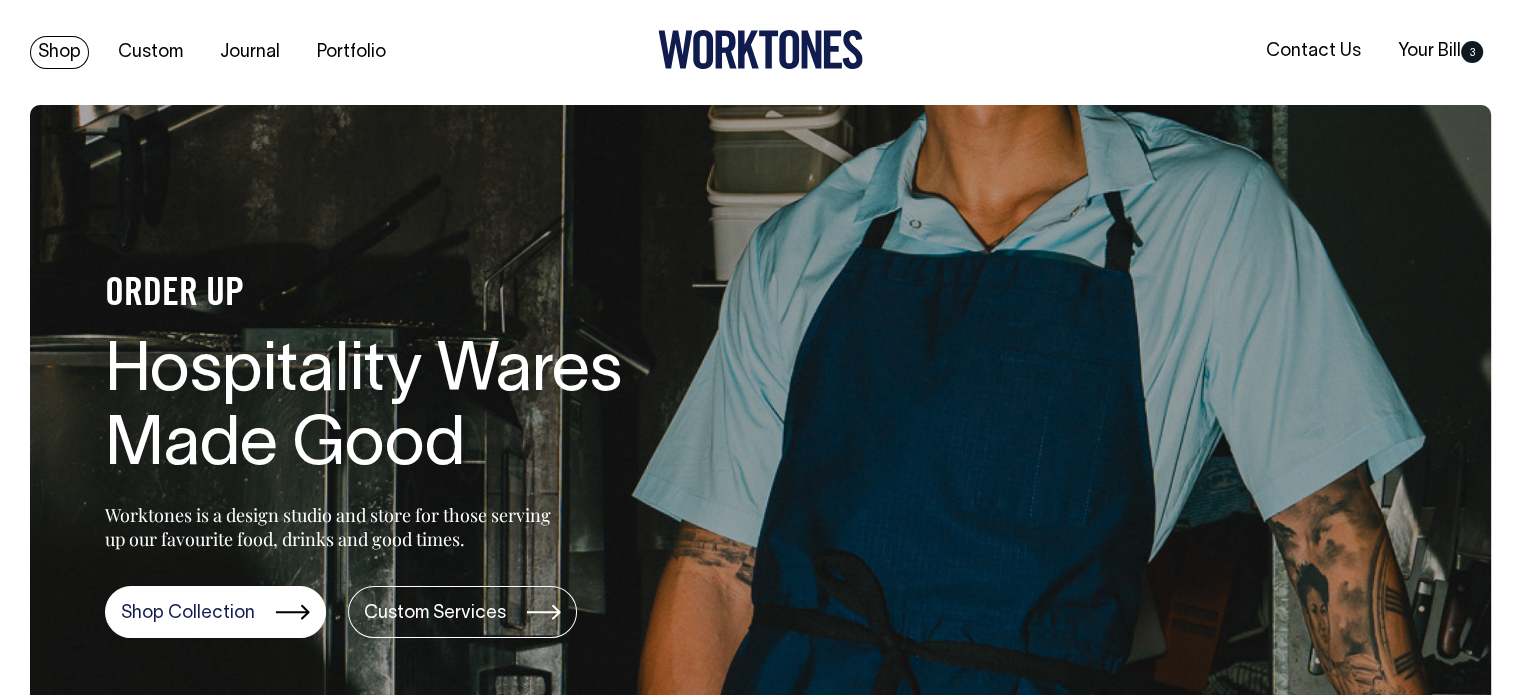click on "Shop" at bounding box center (59, 52) 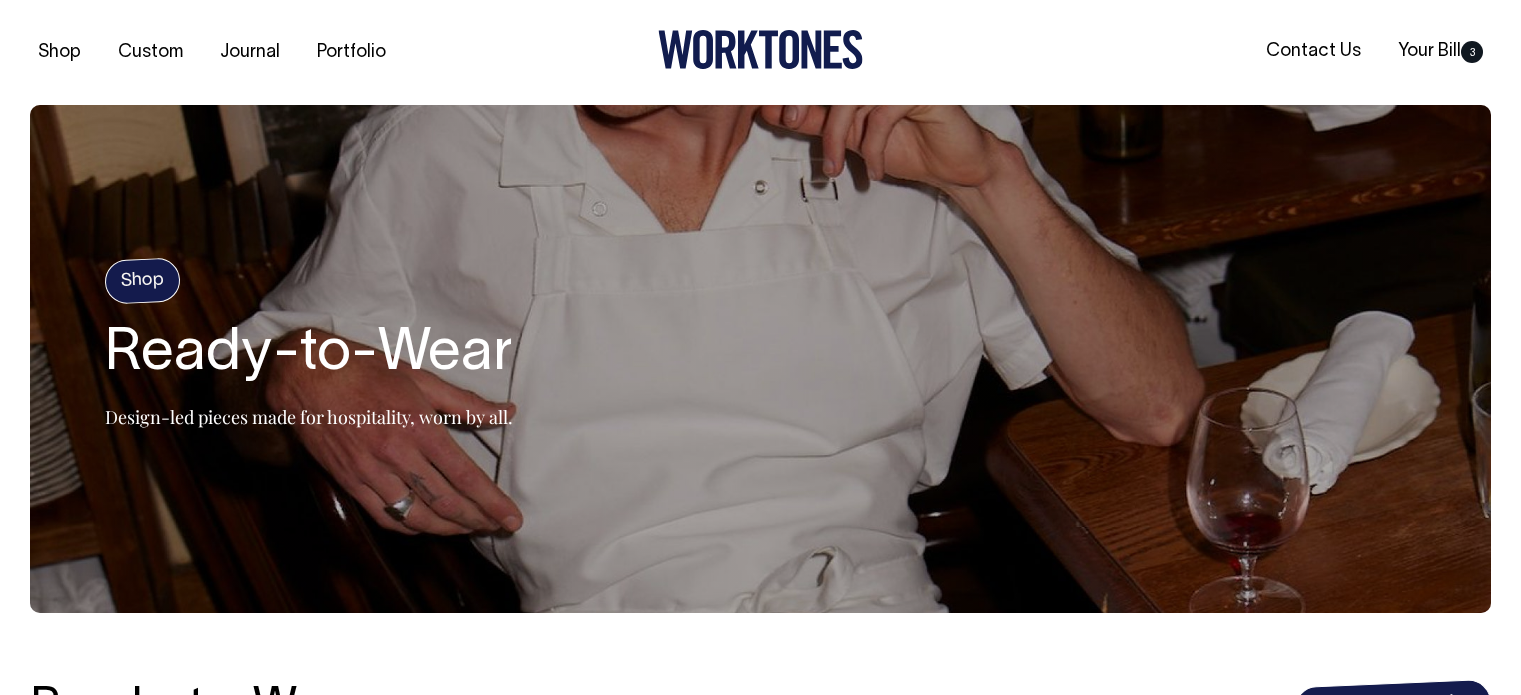scroll, scrollTop: 520, scrollLeft: 0, axis: vertical 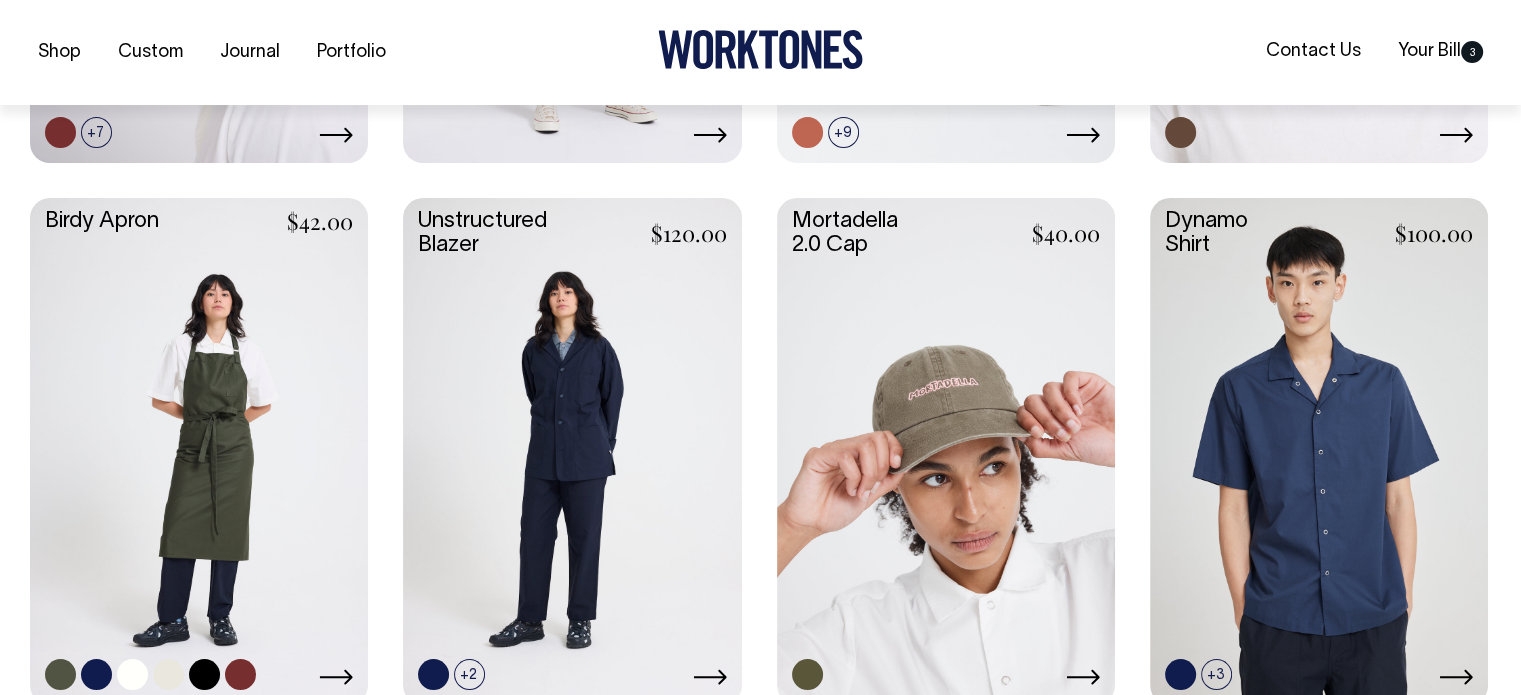 click at bounding box center [199, 449] 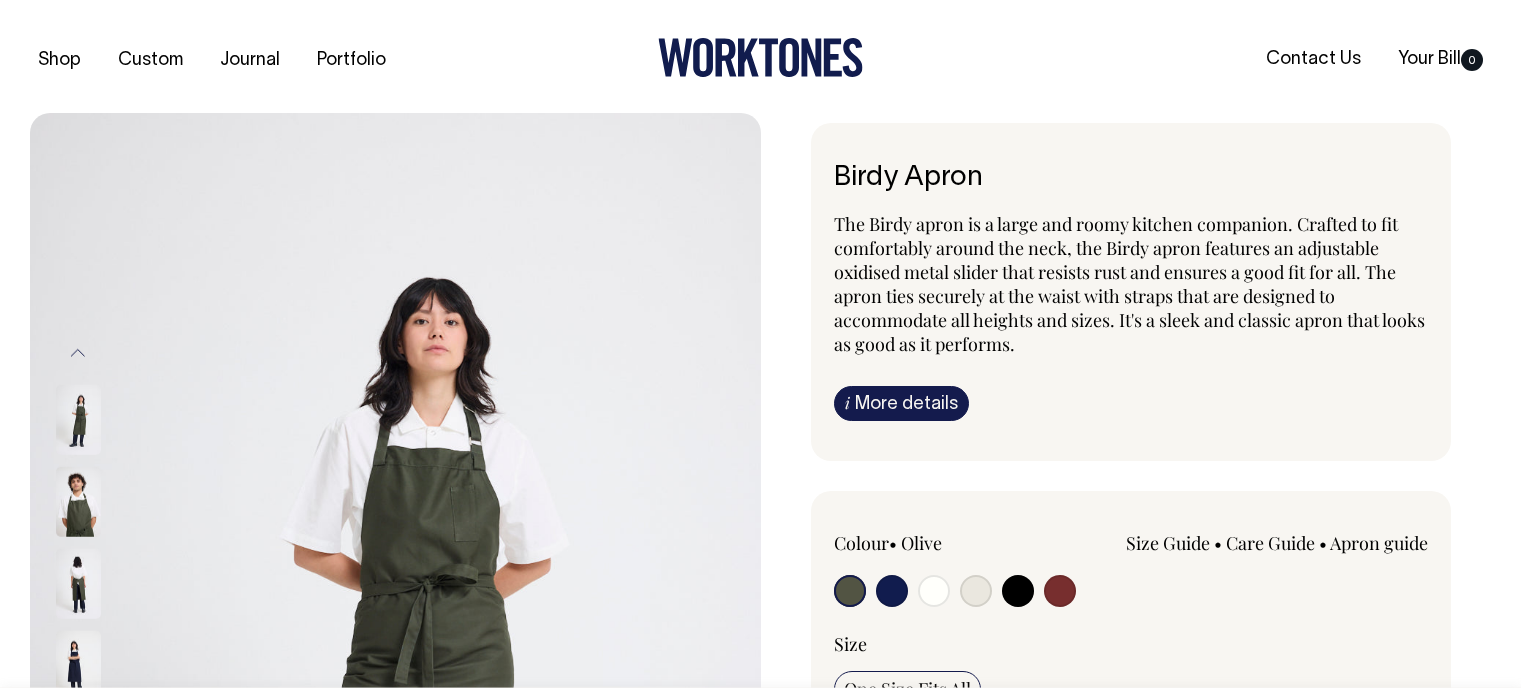 scroll, scrollTop: 0, scrollLeft: 0, axis: both 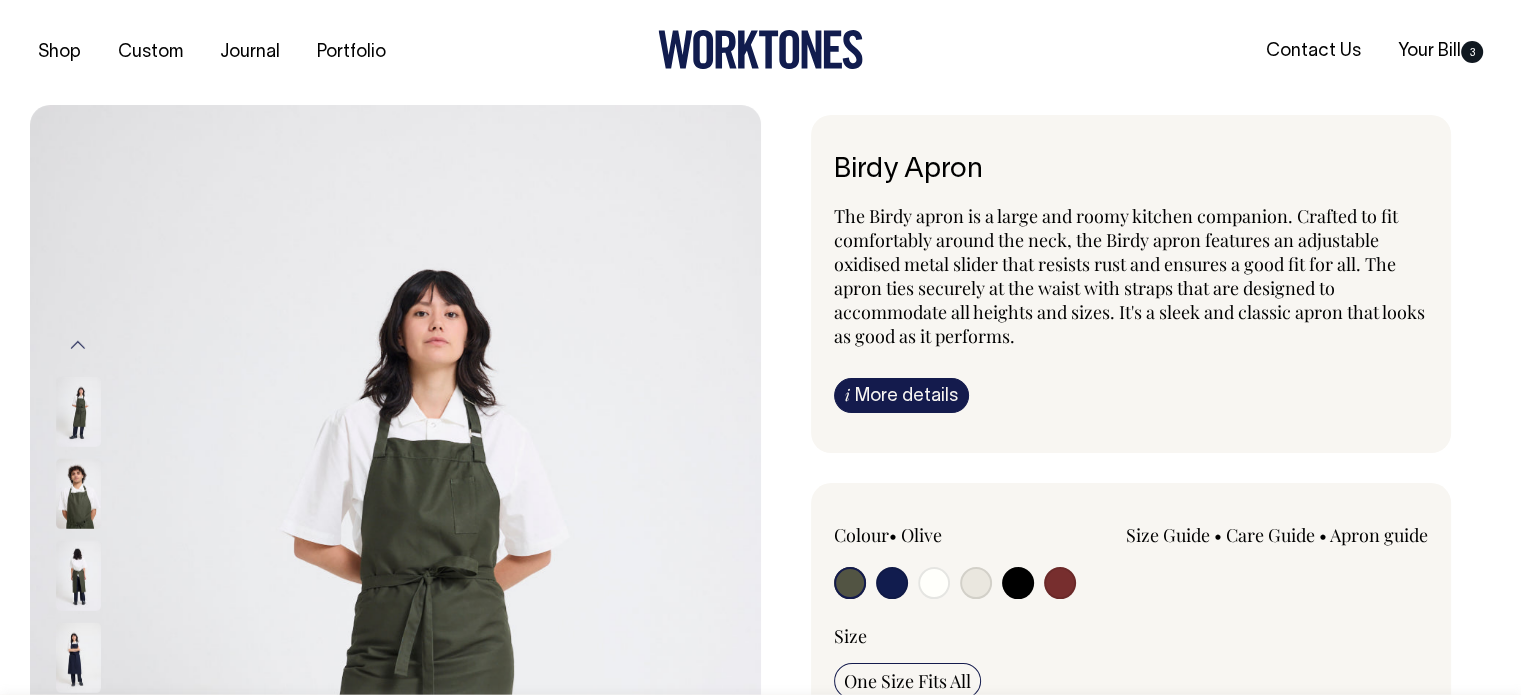 click at bounding box center (934, 583) 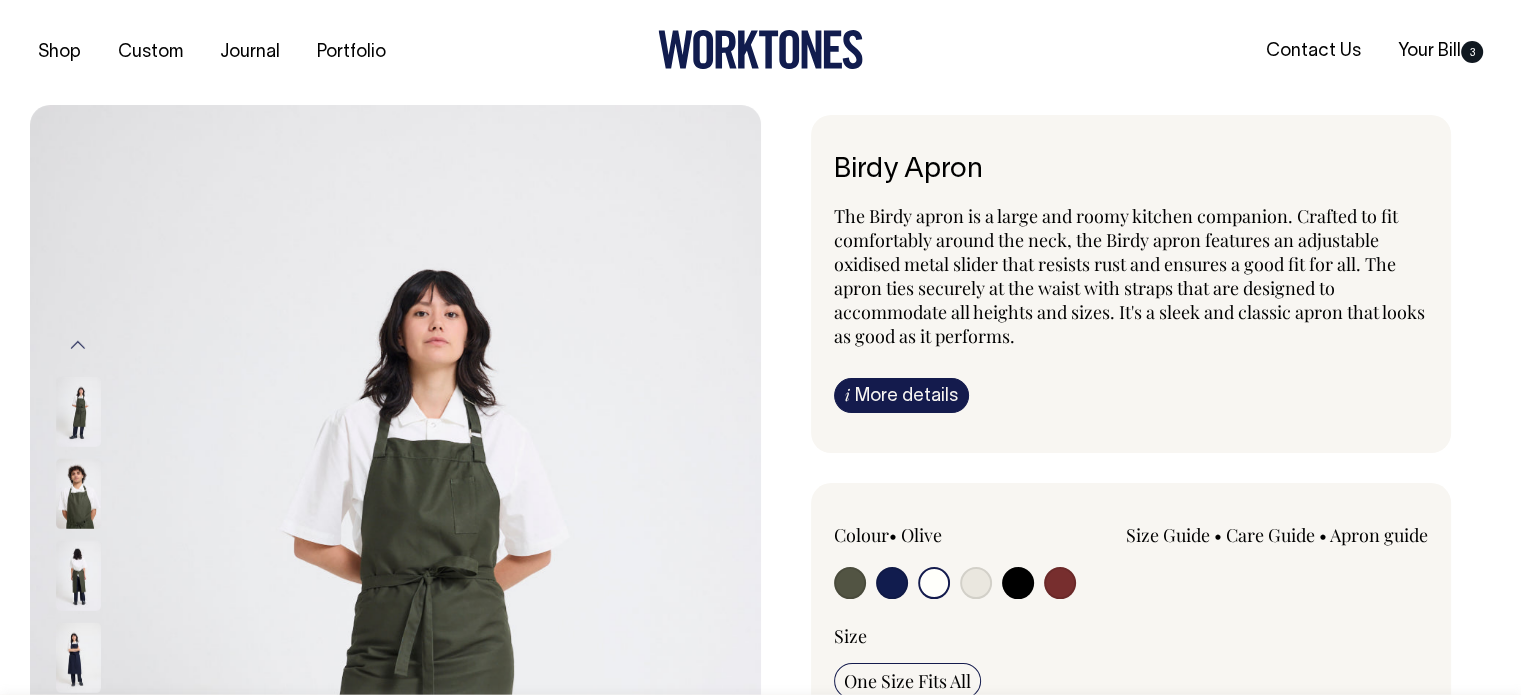 radio on "true" 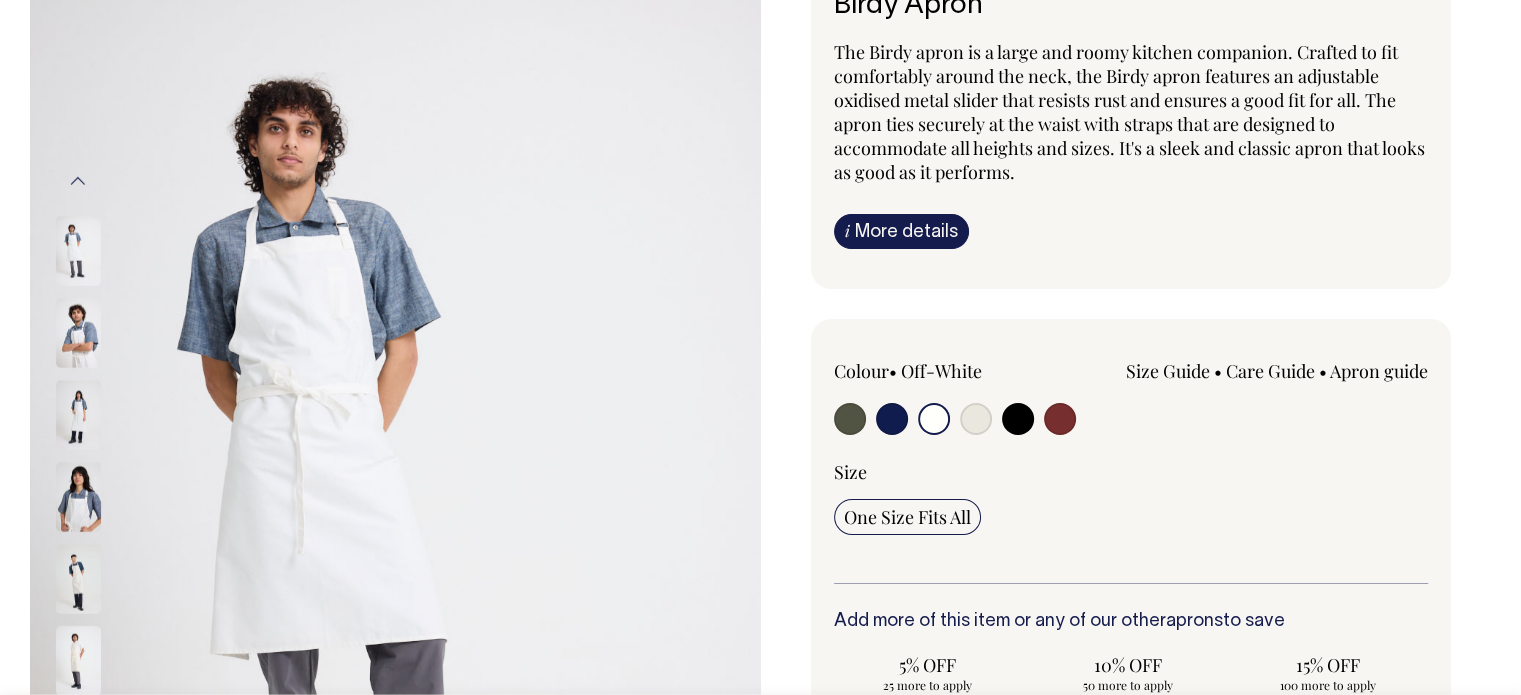 scroll, scrollTop: 164, scrollLeft: 0, axis: vertical 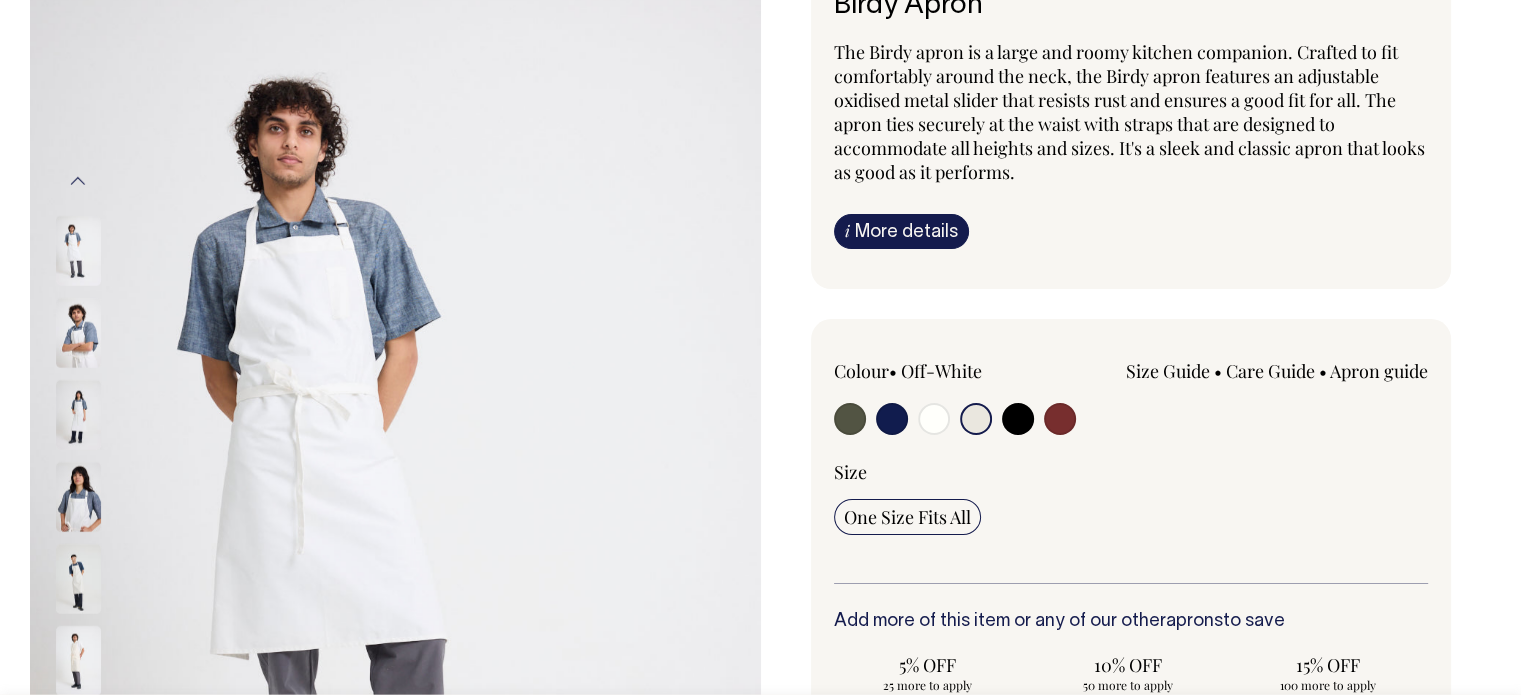 radio on "true" 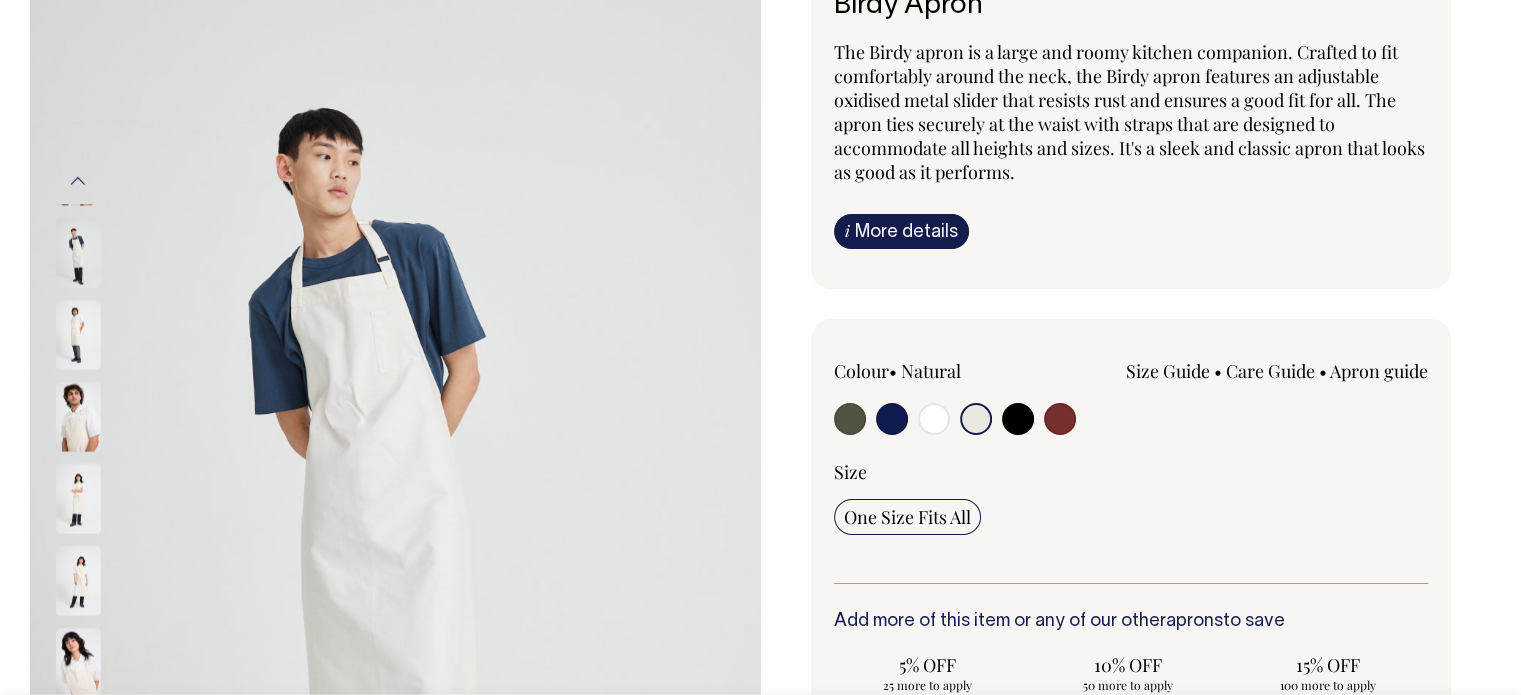 click at bounding box center (934, 419) 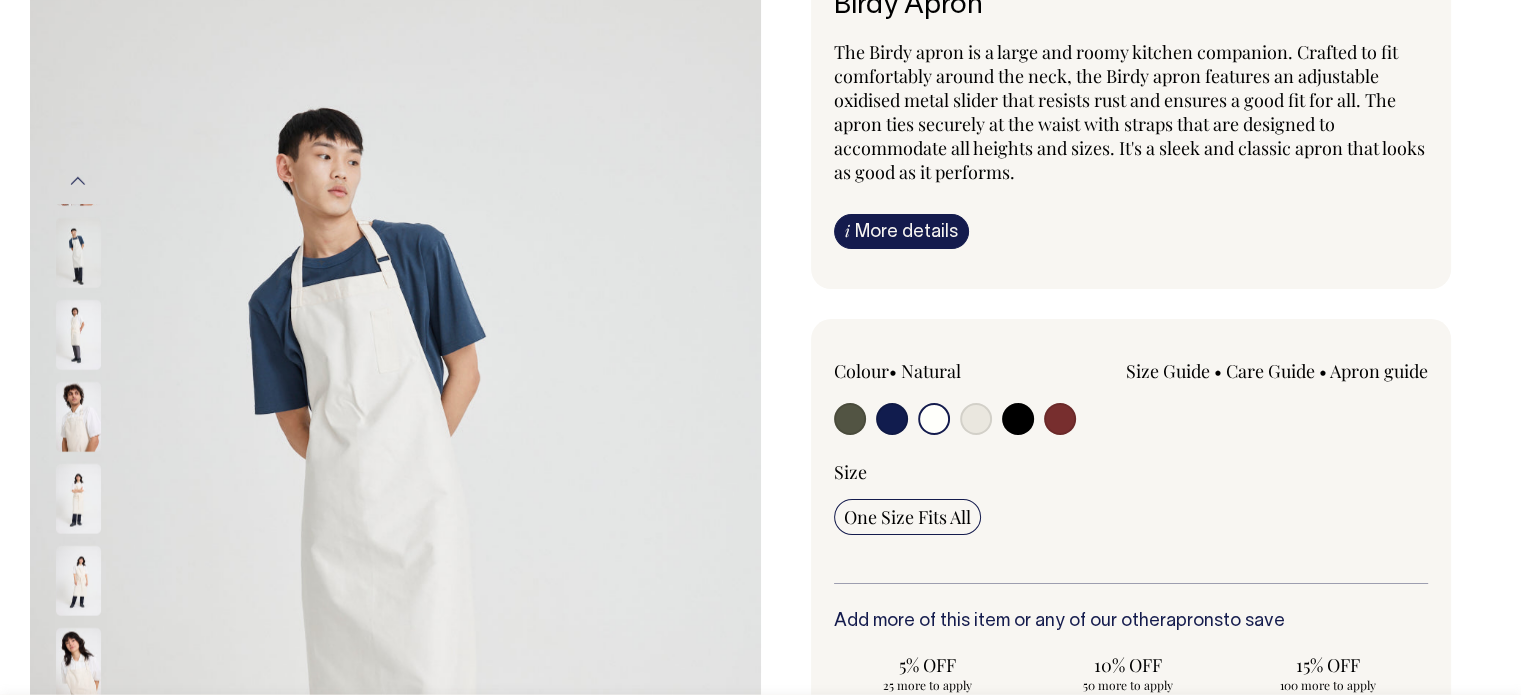 radio on "true" 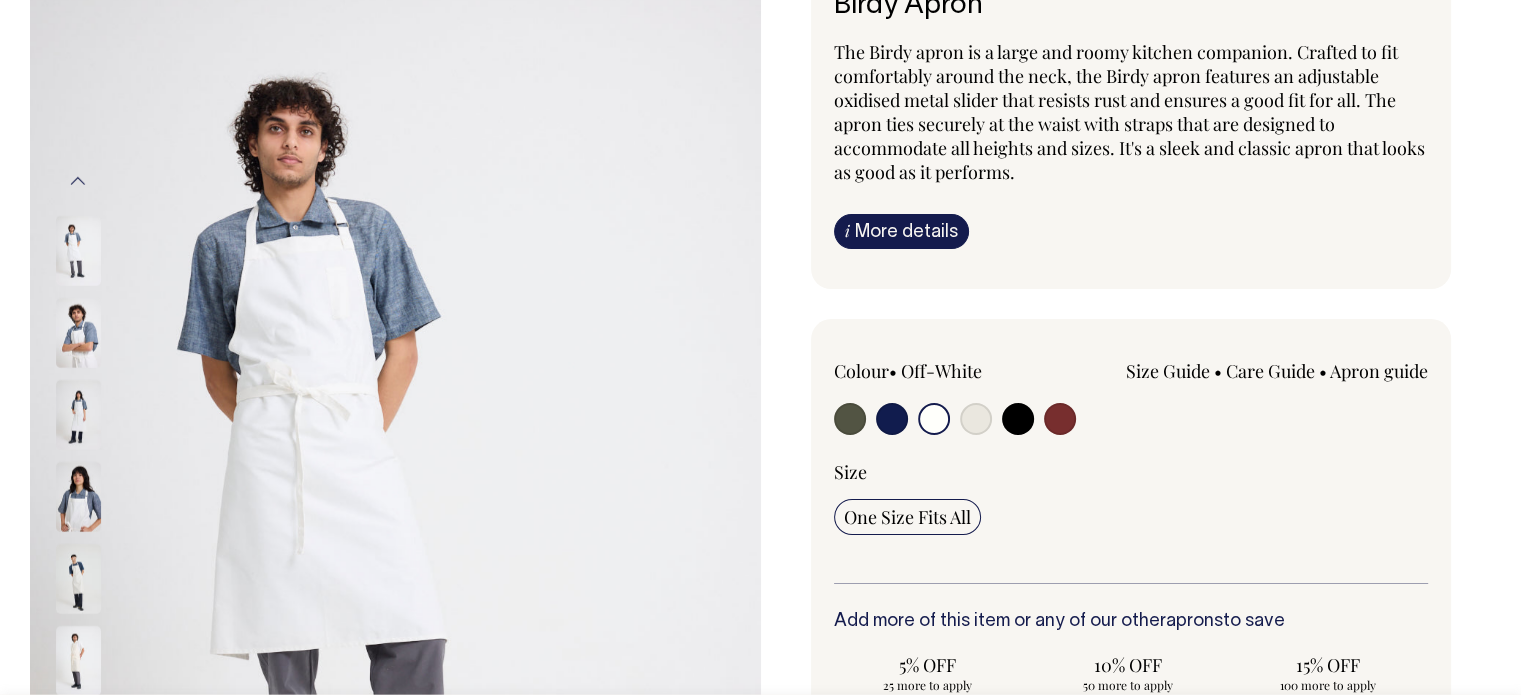 click at bounding box center [976, 419] 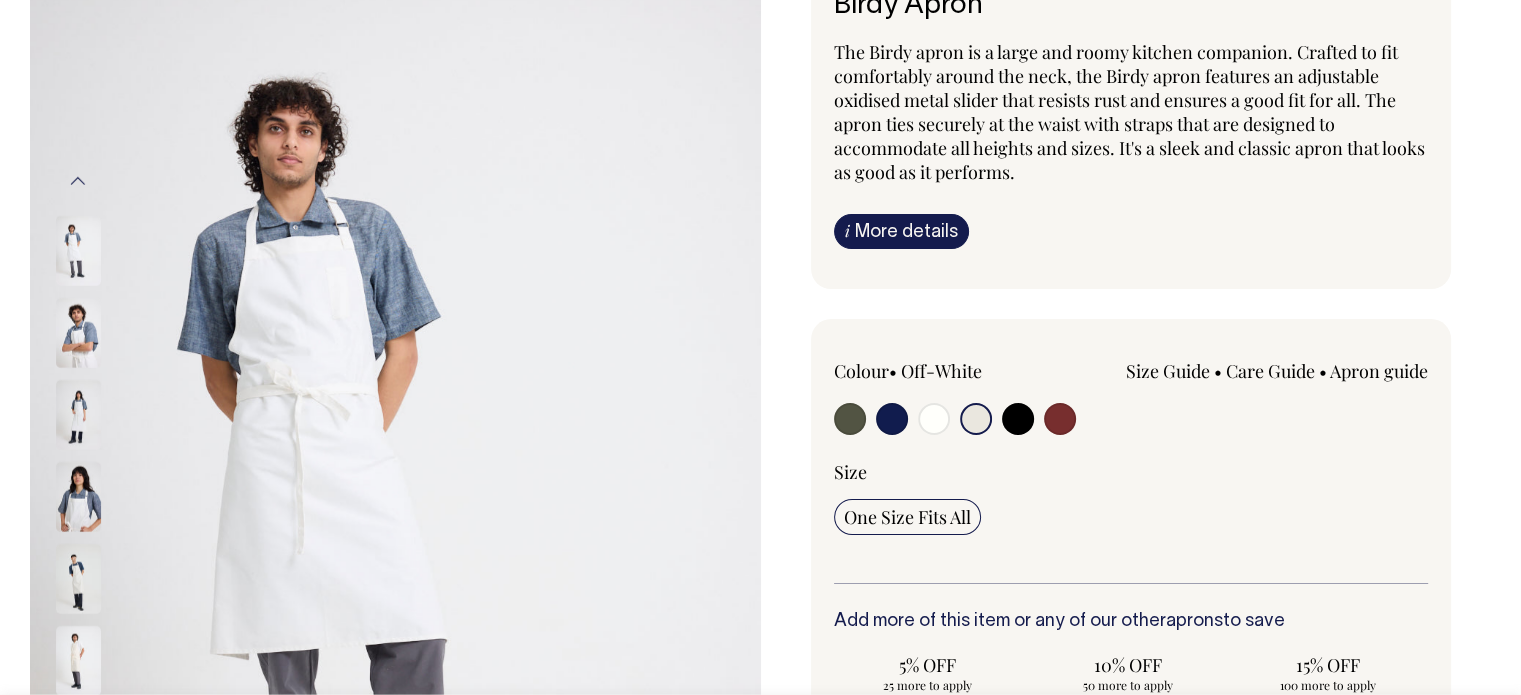 radio on "true" 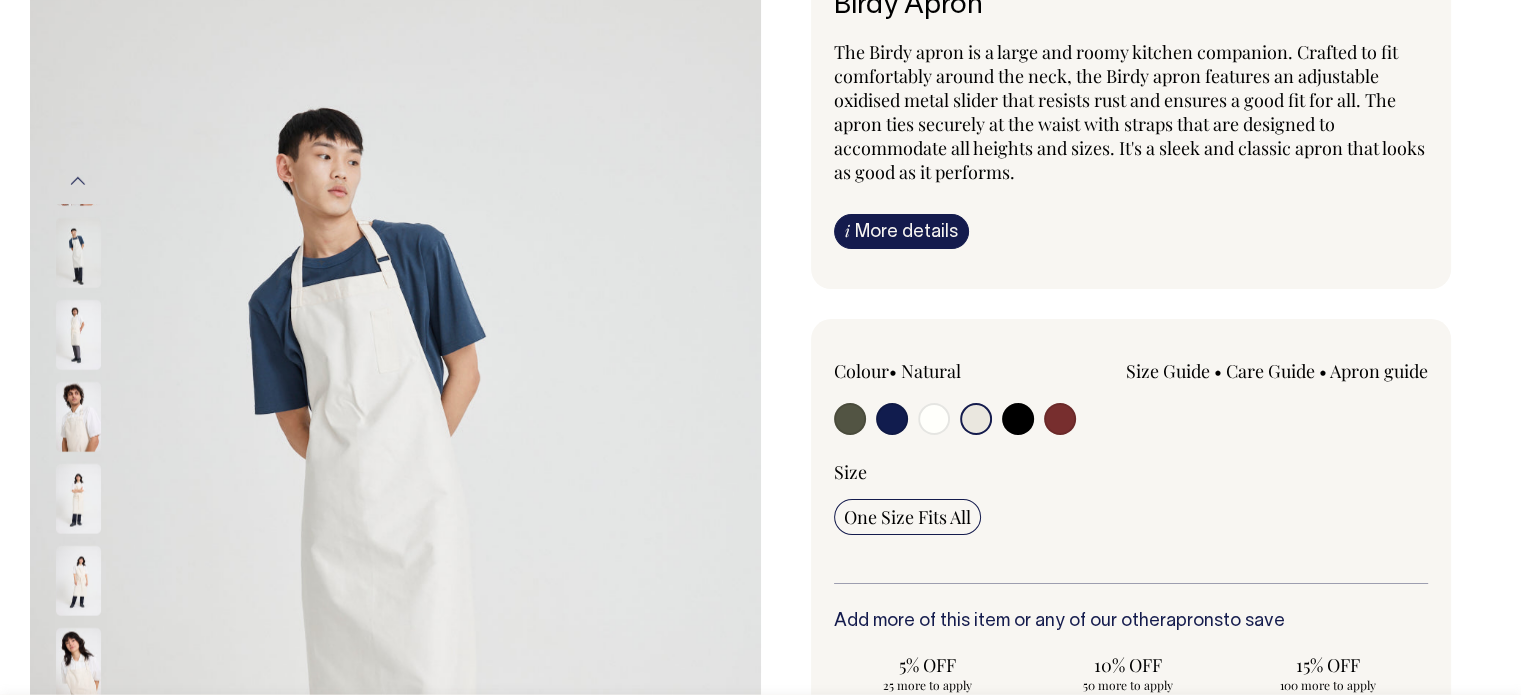 click at bounding box center (78, 416) 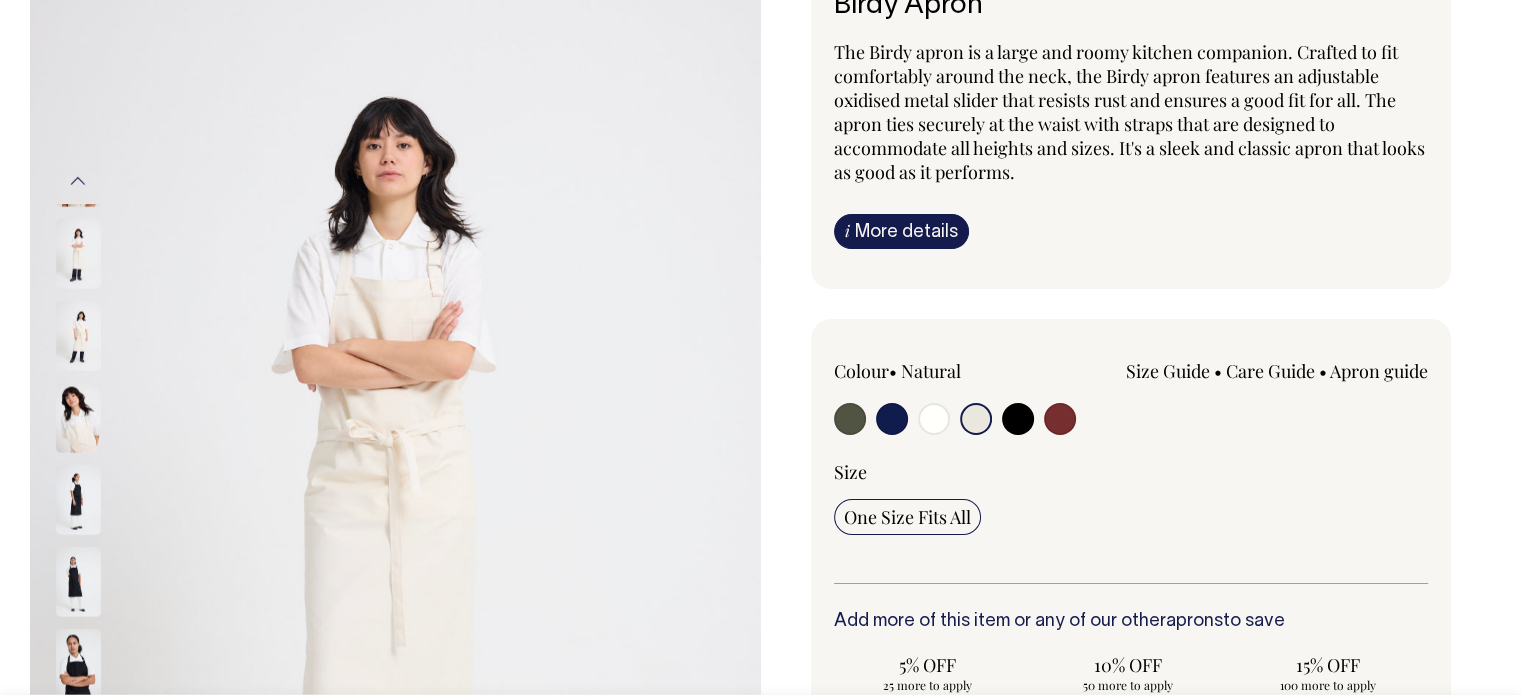 click at bounding box center (934, 419) 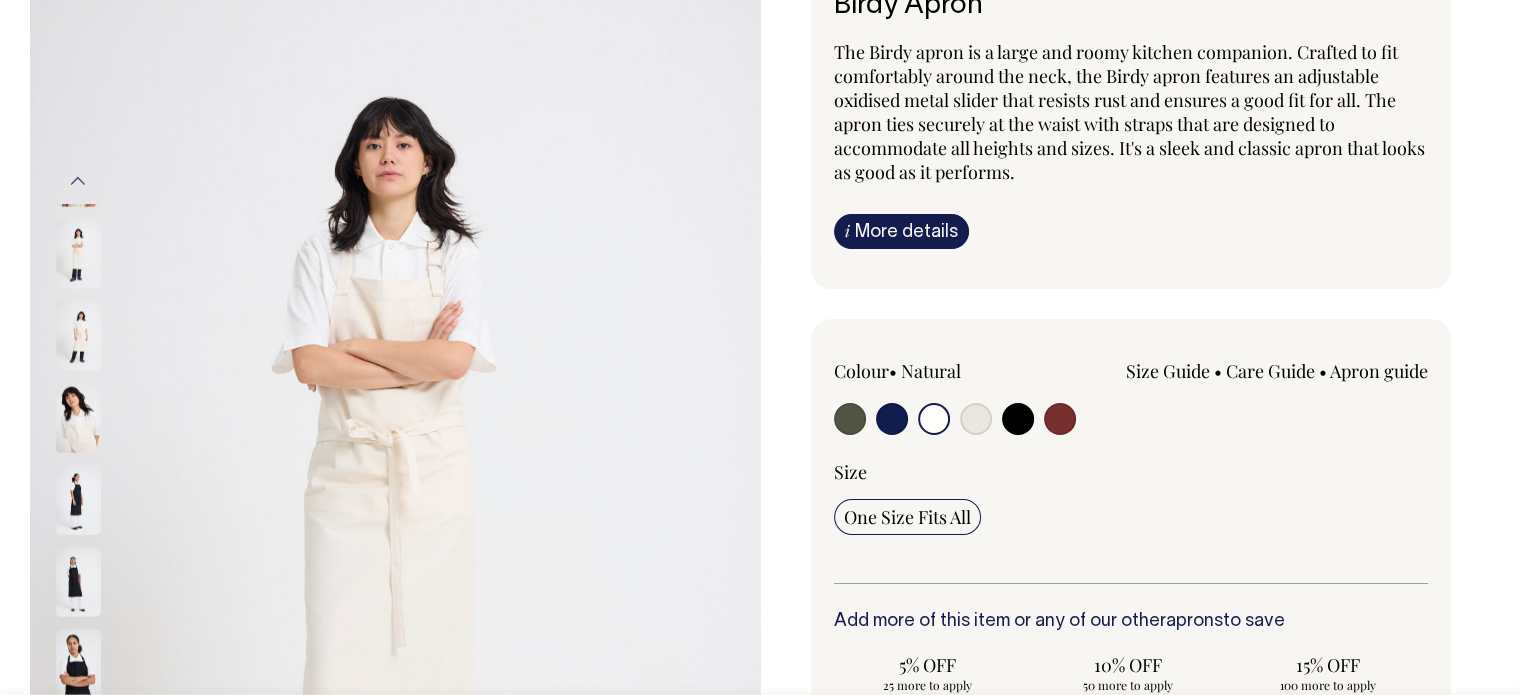 radio on "true" 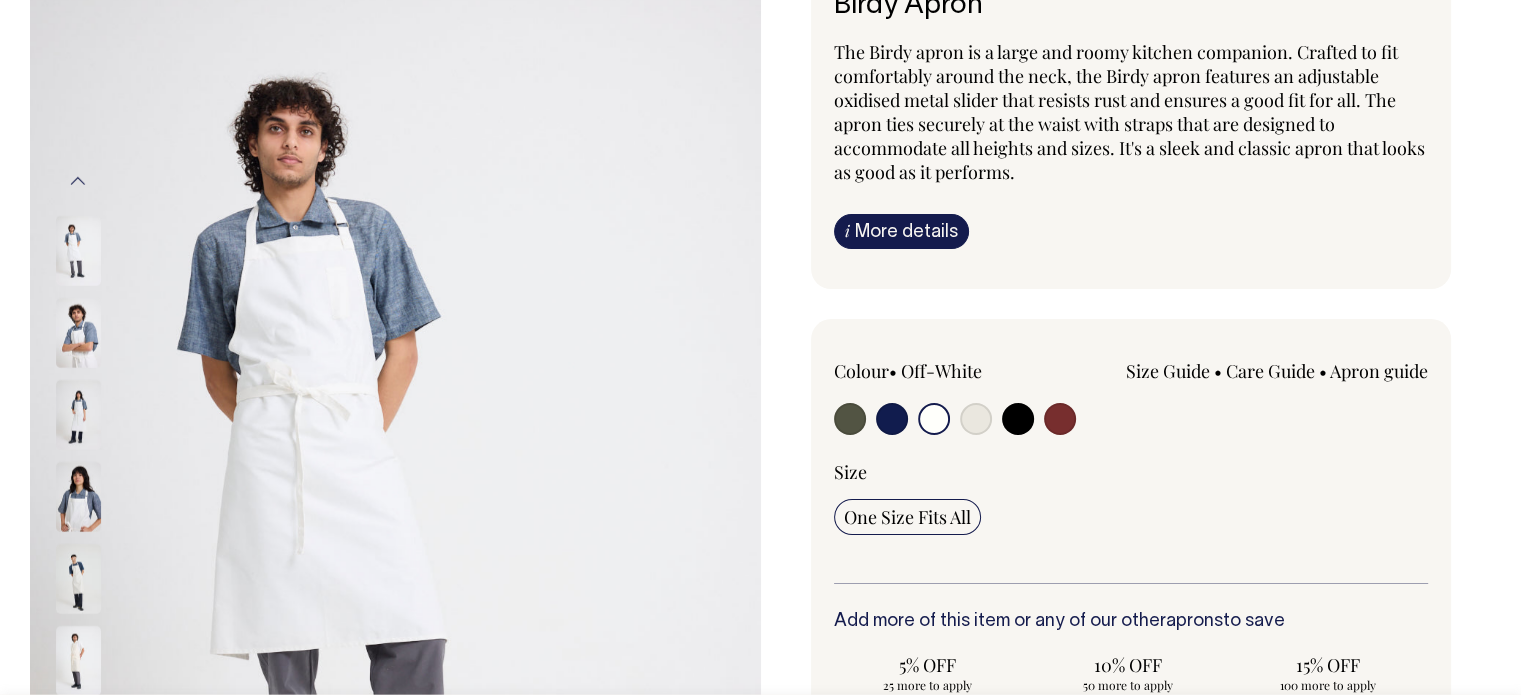 drag, startPoint x: 64, startPoint y: 585, endPoint x: 64, endPoint y: 597, distance: 12 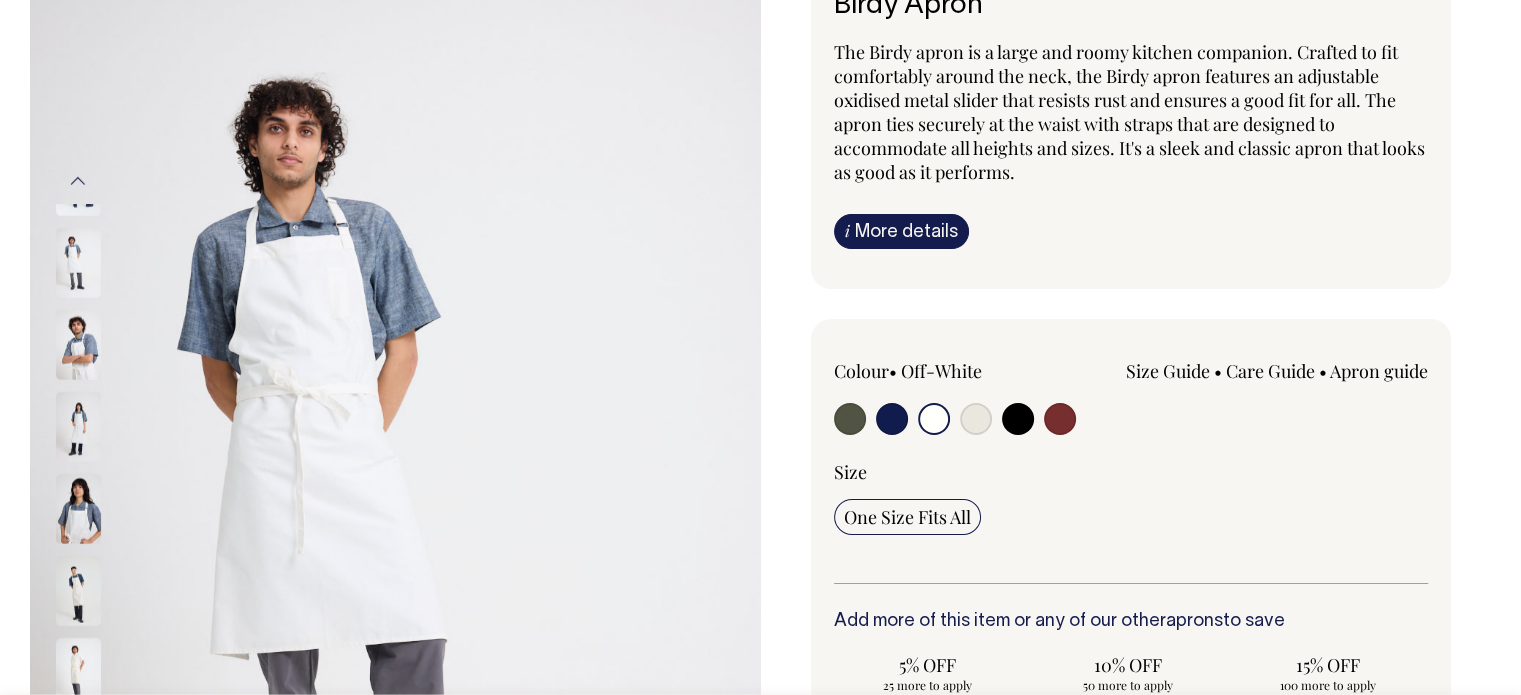 click at bounding box center [78, 672] 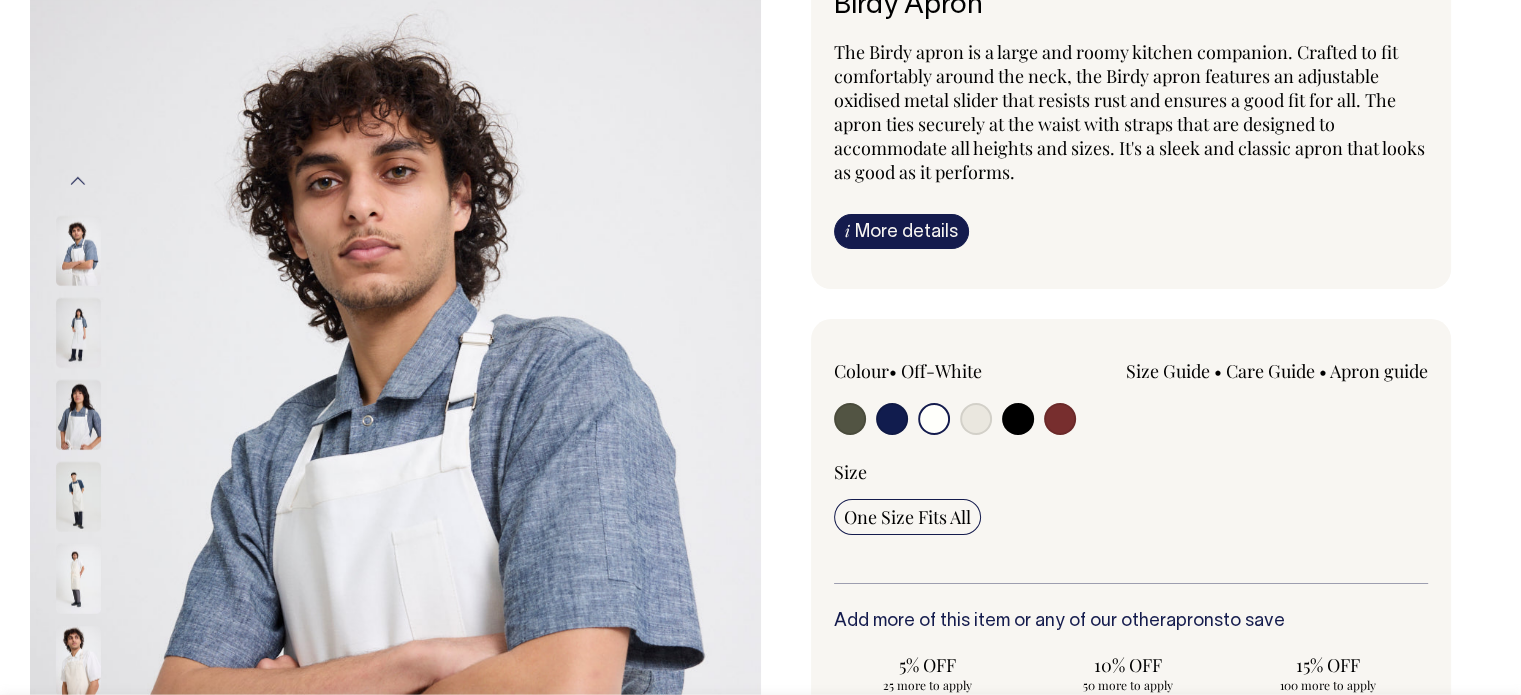 click at bounding box center (78, 414) 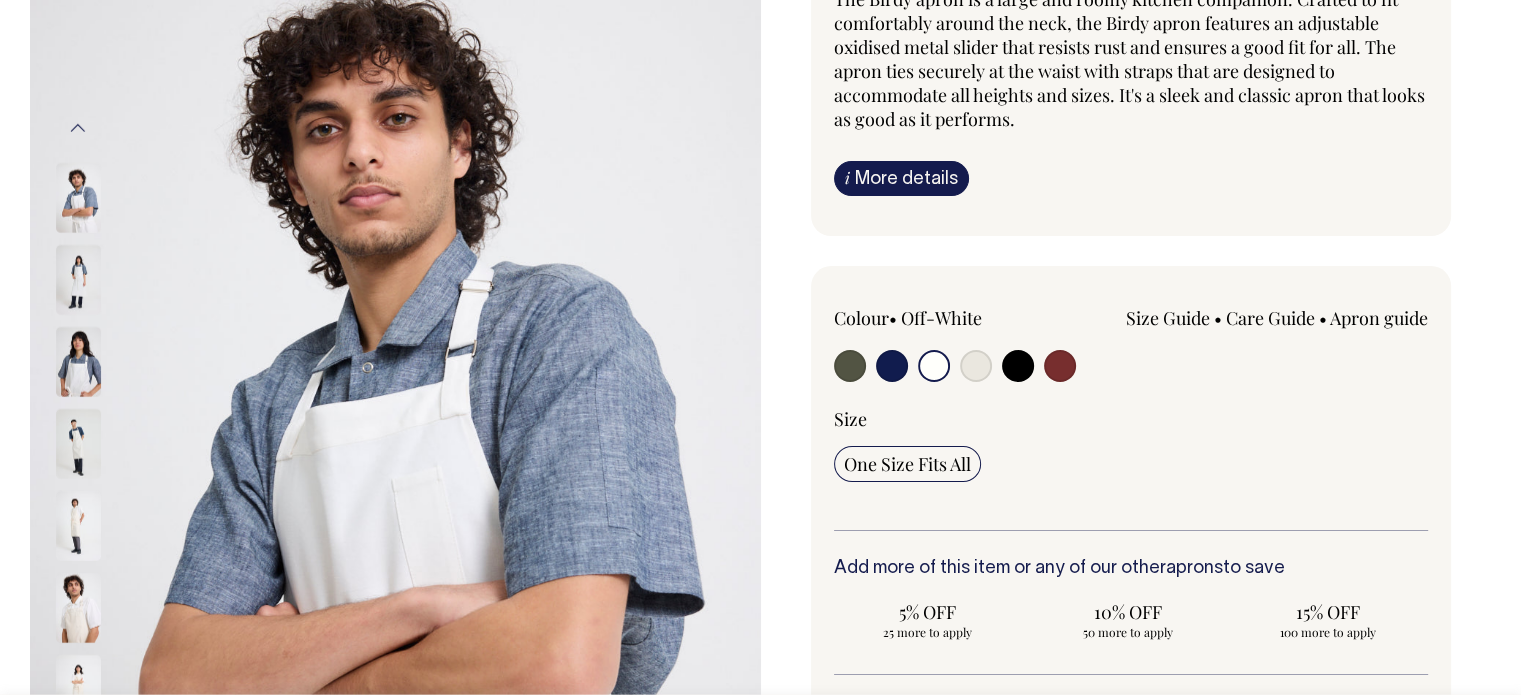 scroll, scrollTop: 244, scrollLeft: 0, axis: vertical 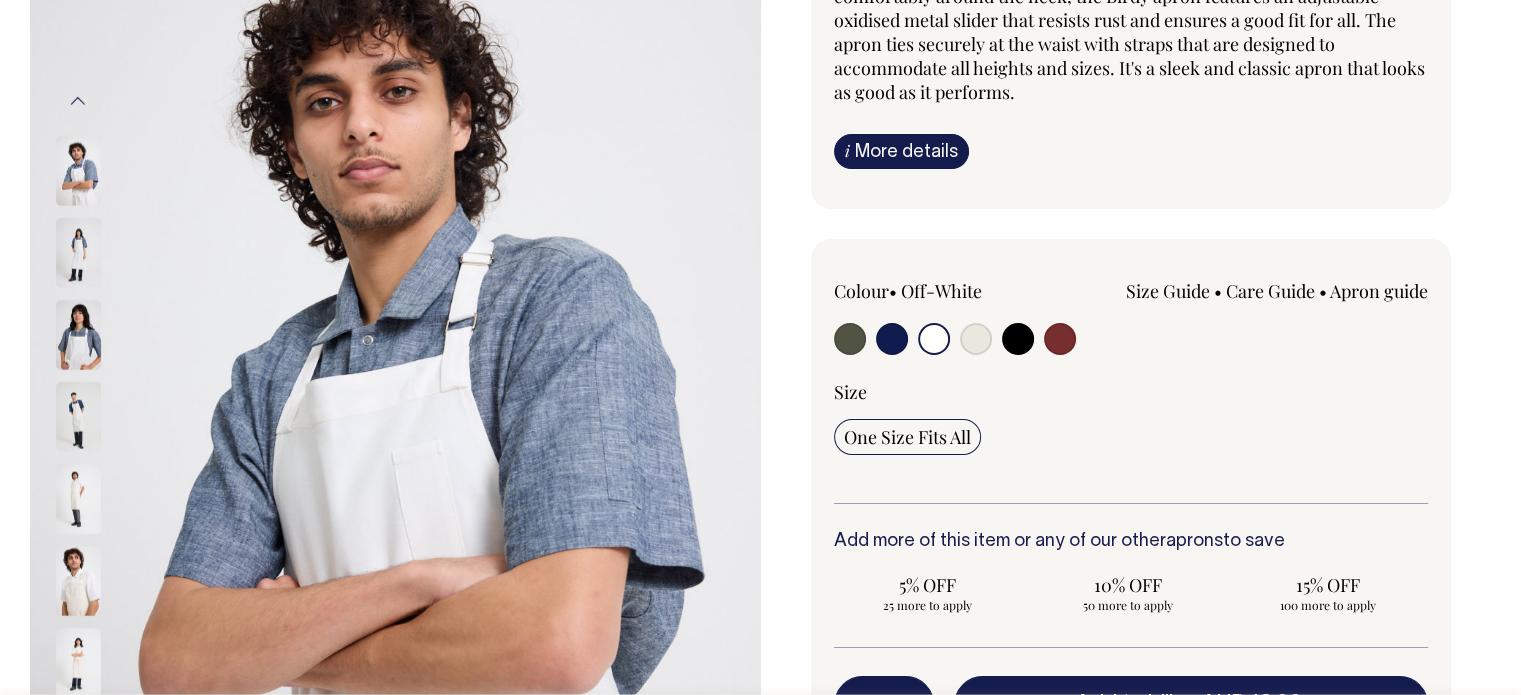 click at bounding box center (78, 334) 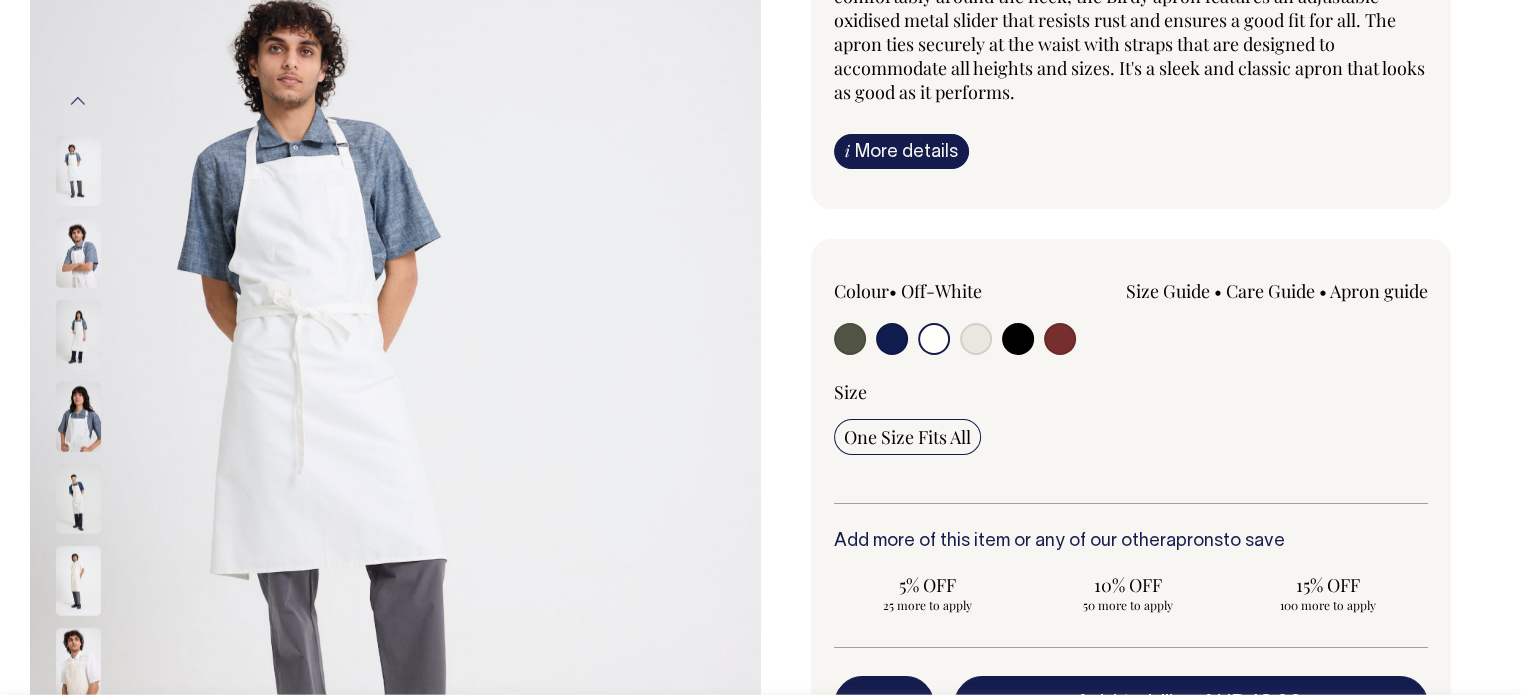 click on "One Size Fits All" at bounding box center (1131, 437) 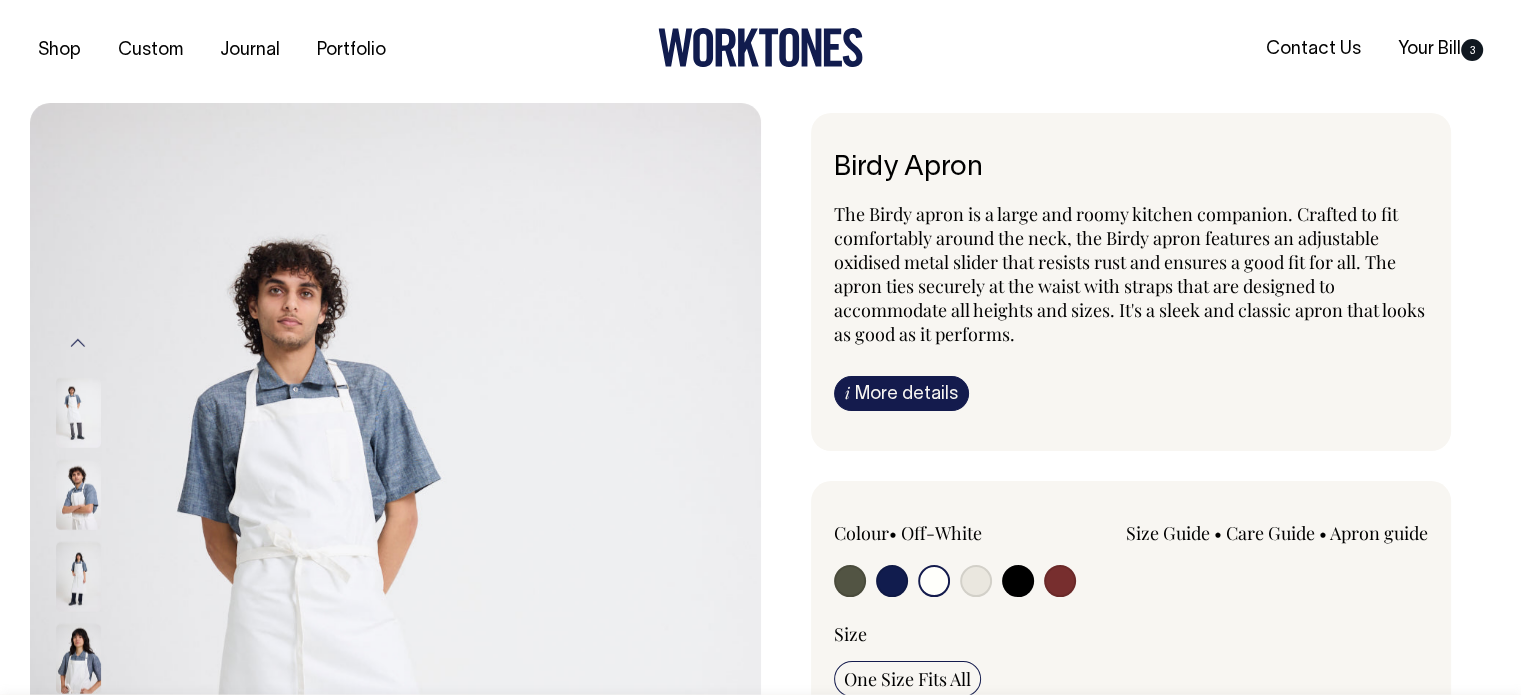 scroll, scrollTop: 0, scrollLeft: 0, axis: both 